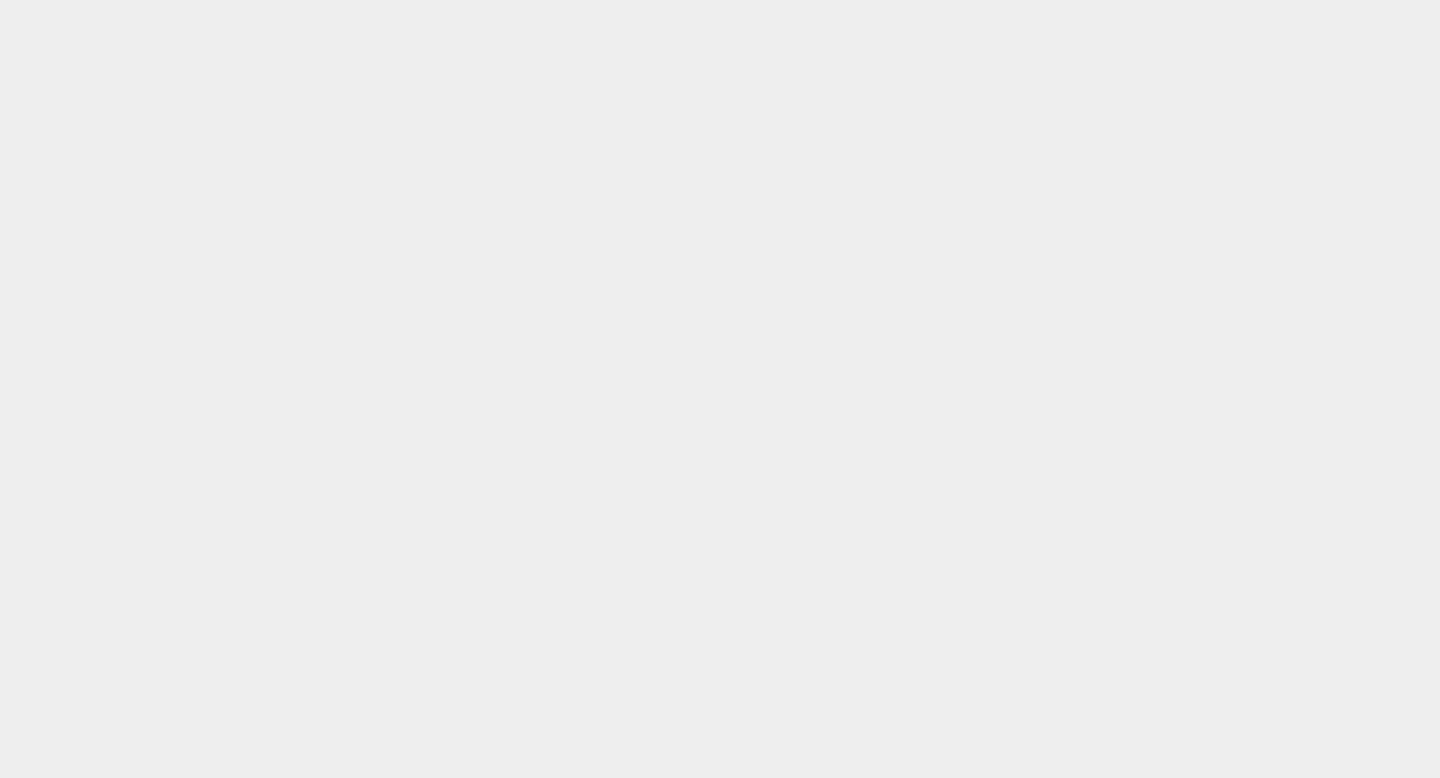 scroll, scrollTop: 0, scrollLeft: 0, axis: both 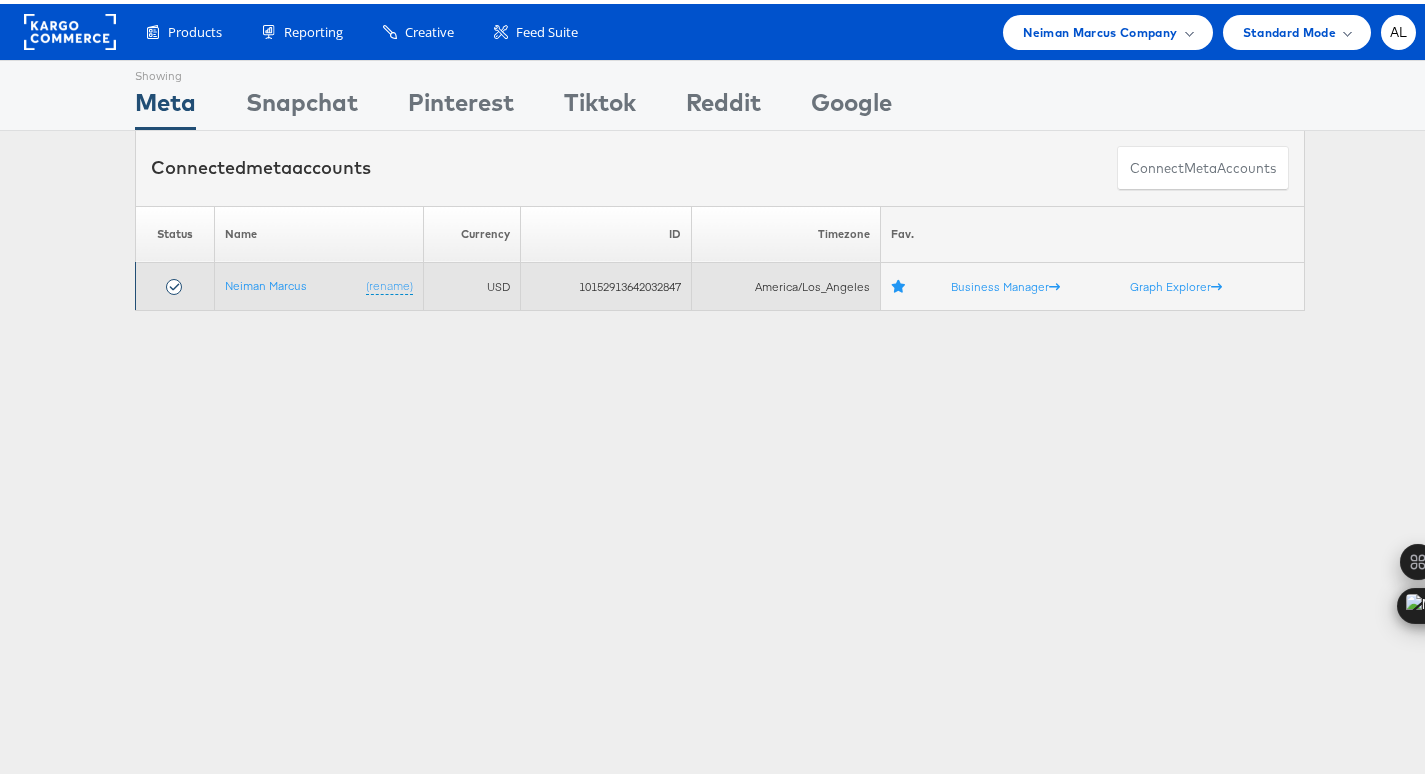 click on "Neiman Marcus
(rename)" at bounding box center (319, 283) 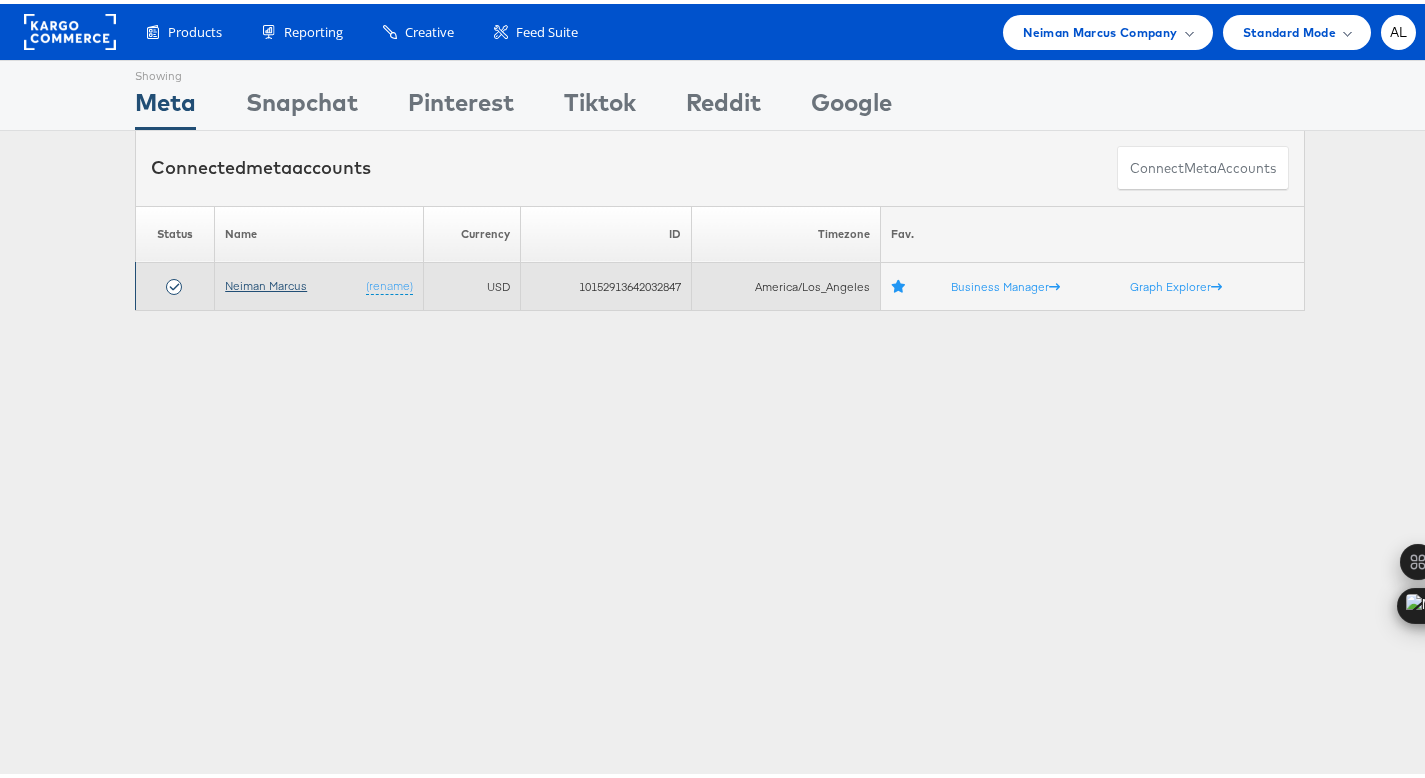 click on "Neiman Marcus" at bounding box center (266, 281) 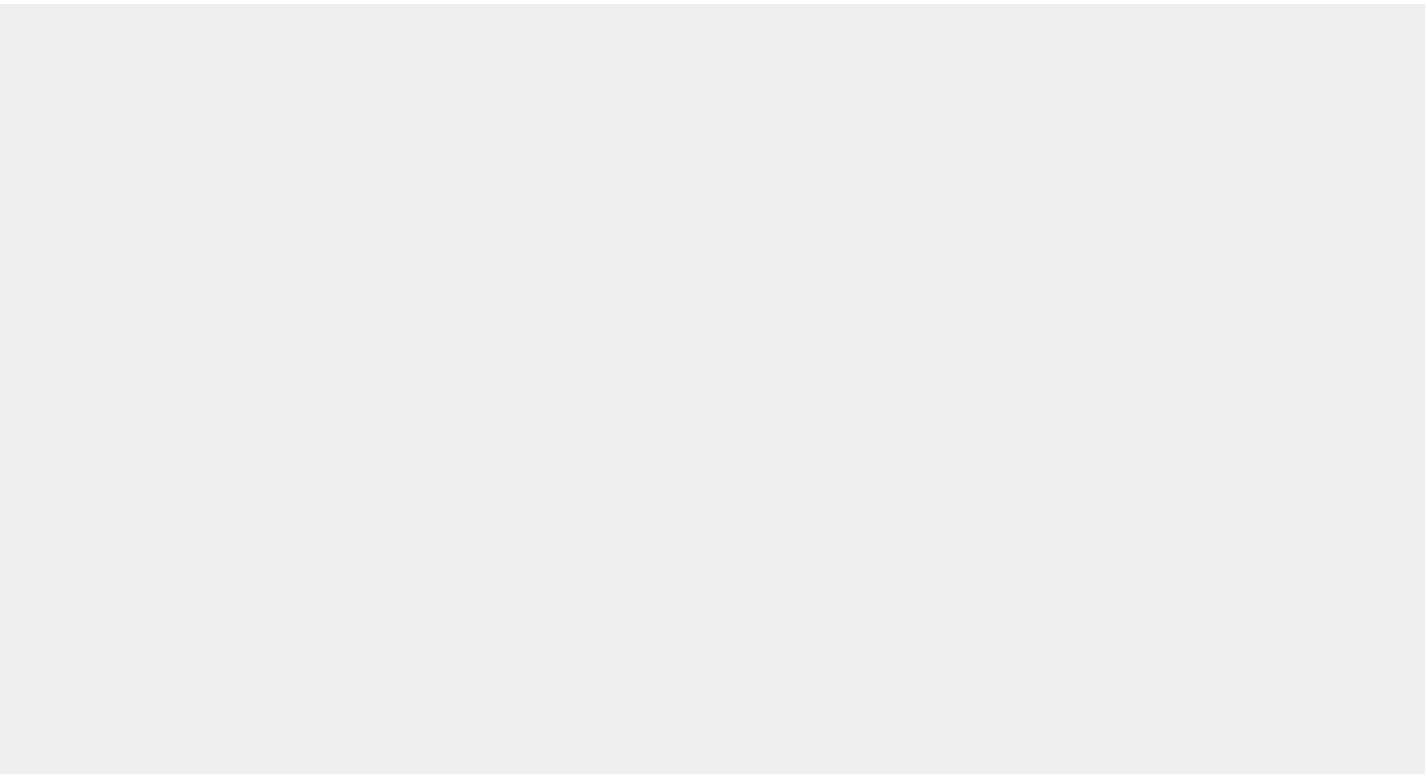scroll, scrollTop: 0, scrollLeft: 0, axis: both 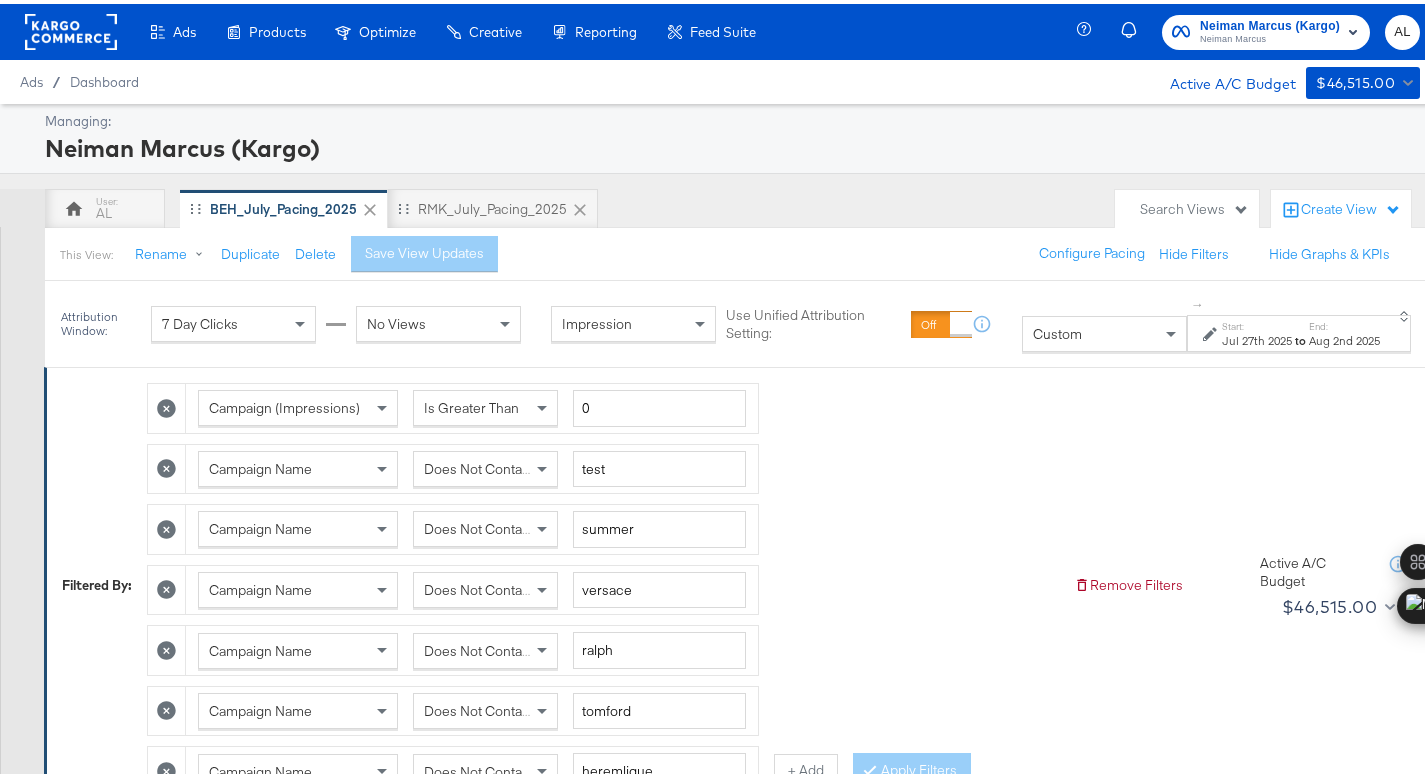 click on "Custom" at bounding box center [1057, 330] 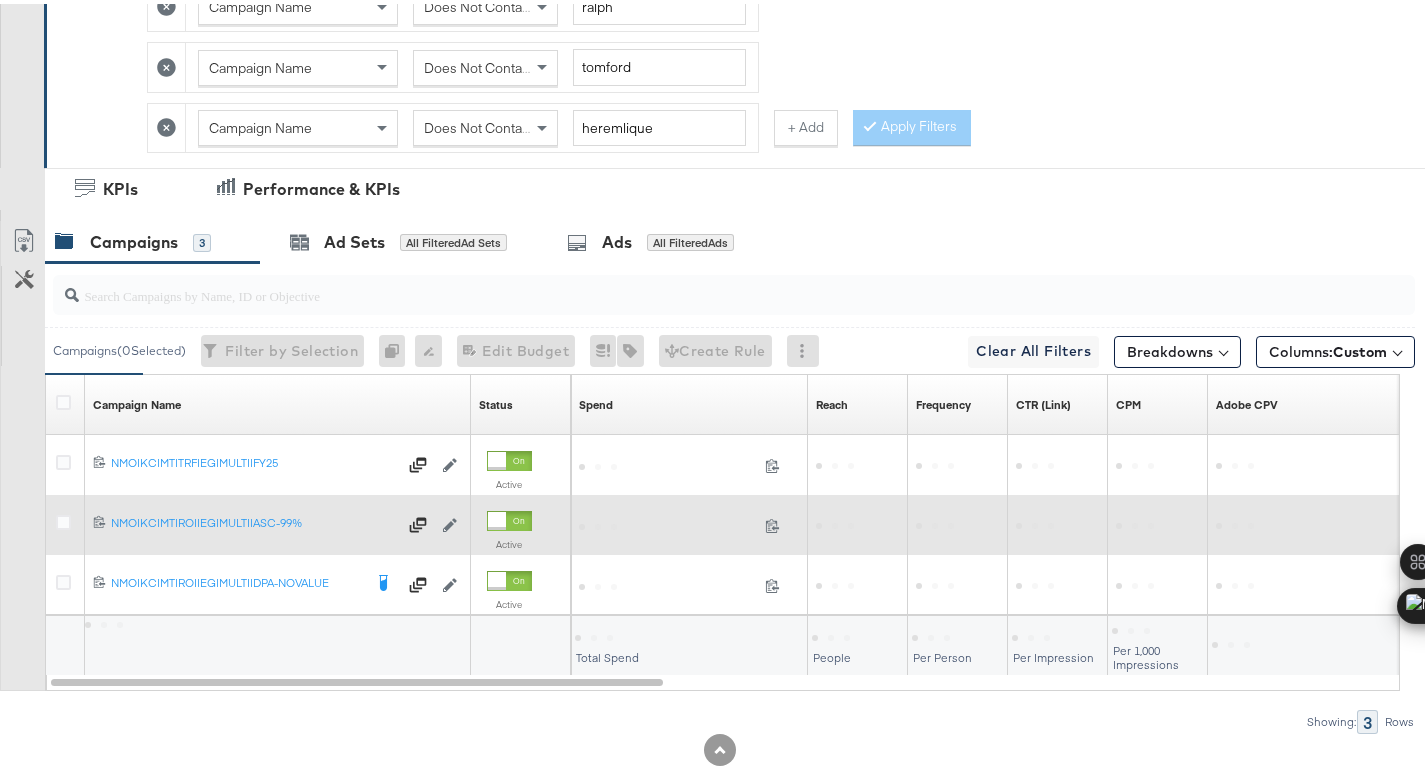 scroll, scrollTop: 664, scrollLeft: 0, axis: vertical 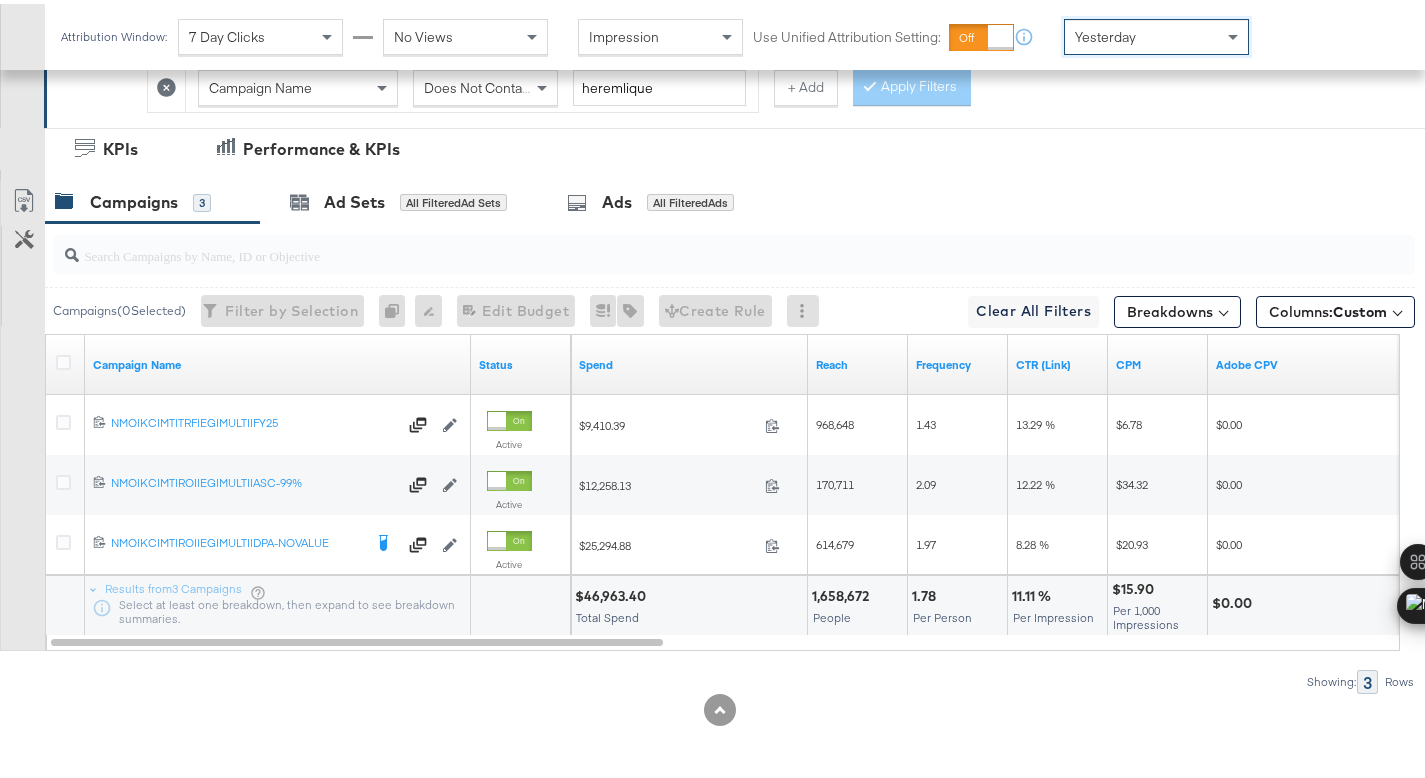 click on "$46,963.40" at bounding box center (613, 592) 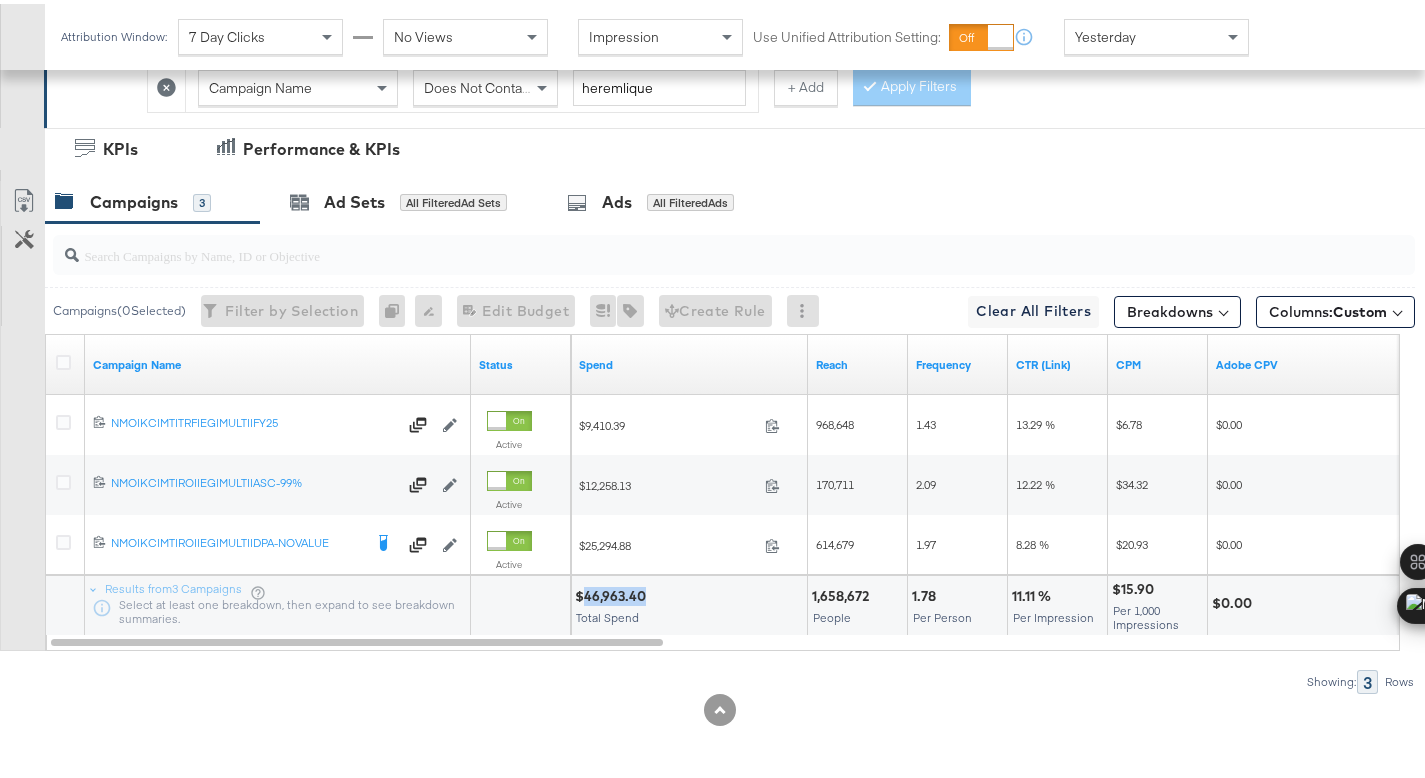 click on "$46,963.40" at bounding box center [613, 592] 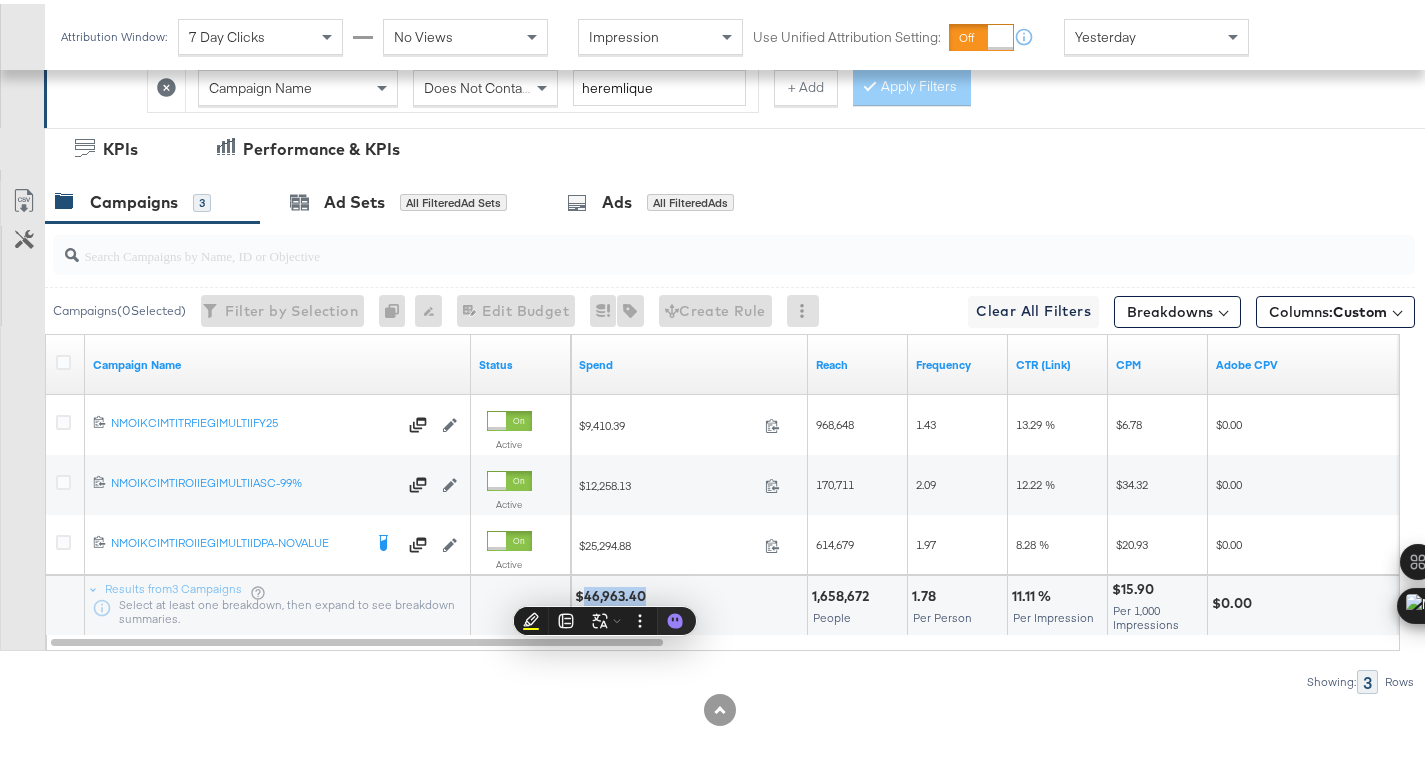 copy on "46,963.40" 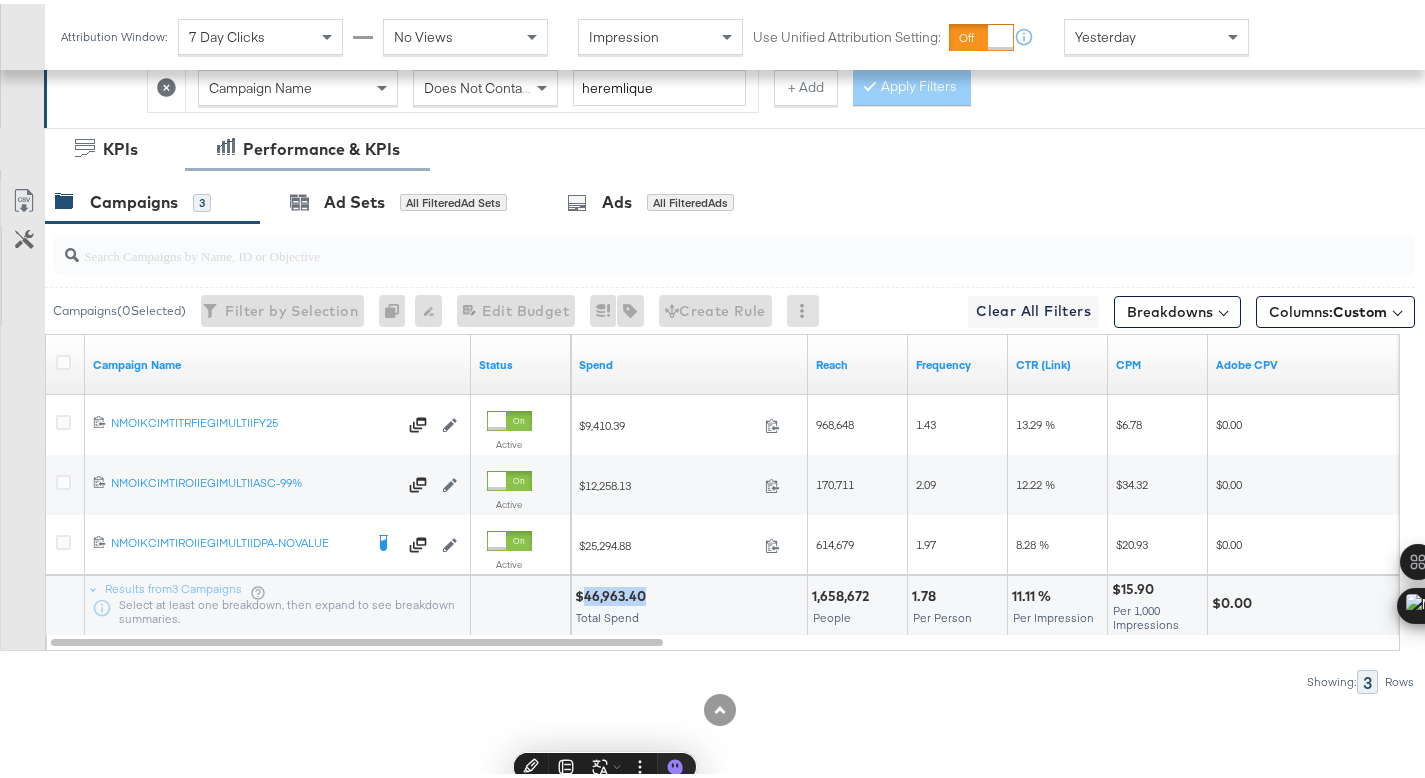 scroll, scrollTop: 0, scrollLeft: 0, axis: both 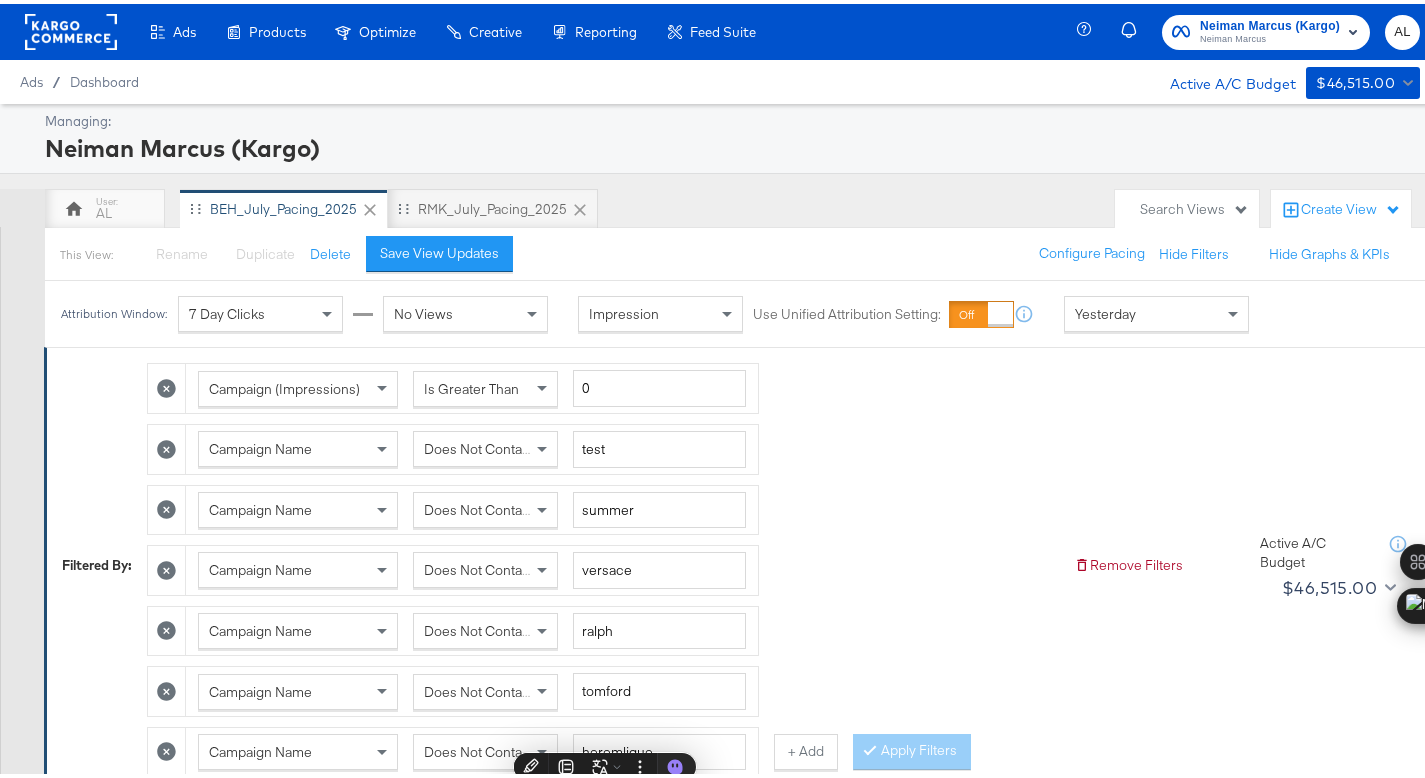 click 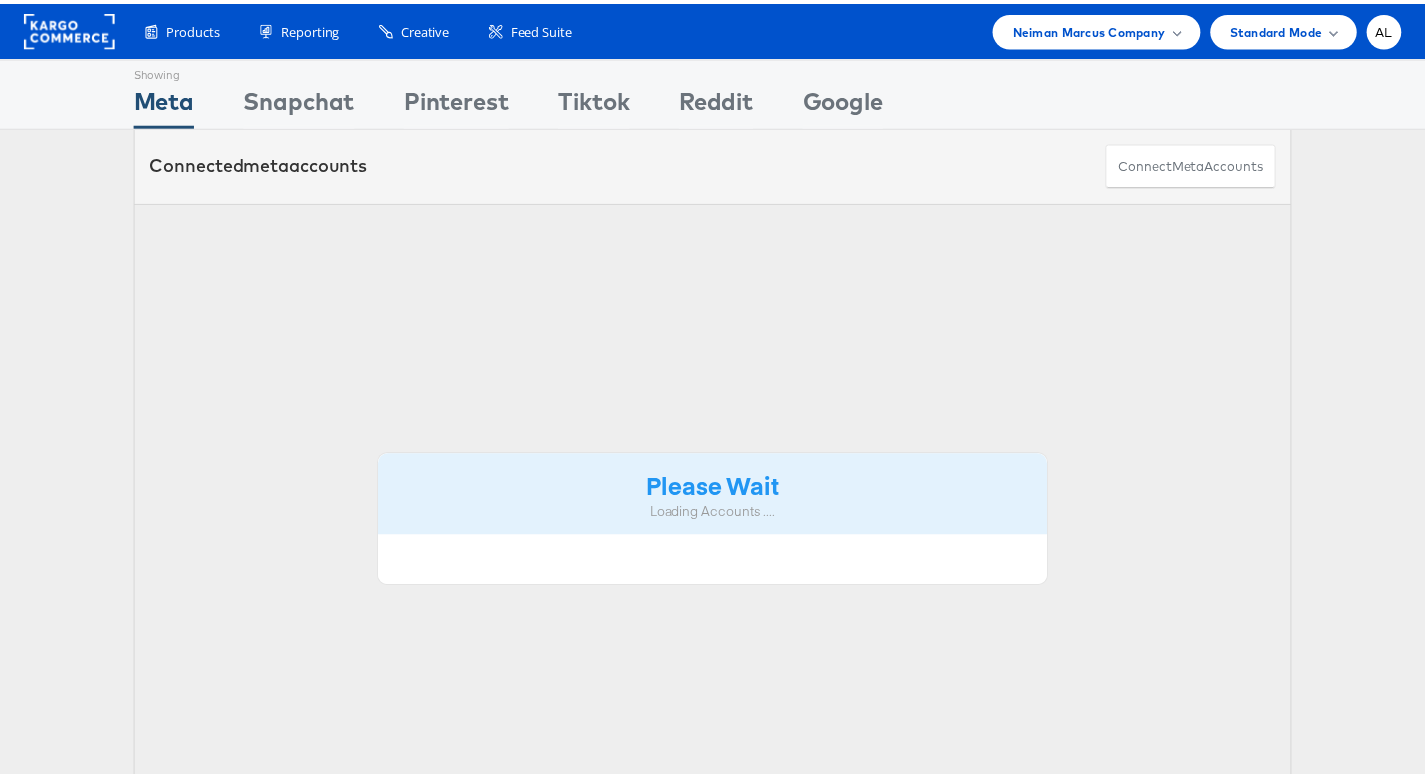 scroll, scrollTop: 0, scrollLeft: 0, axis: both 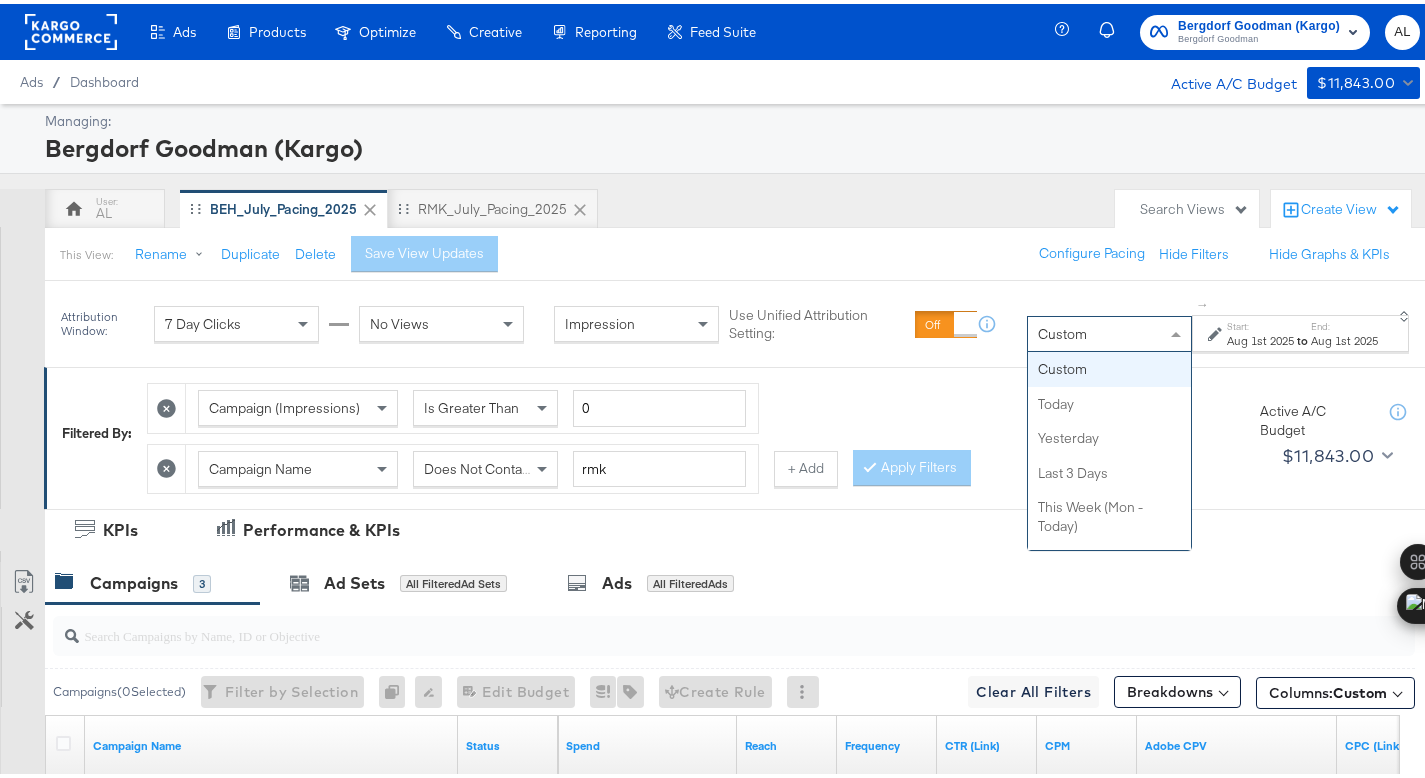 click on "Custom" at bounding box center [1109, 330] 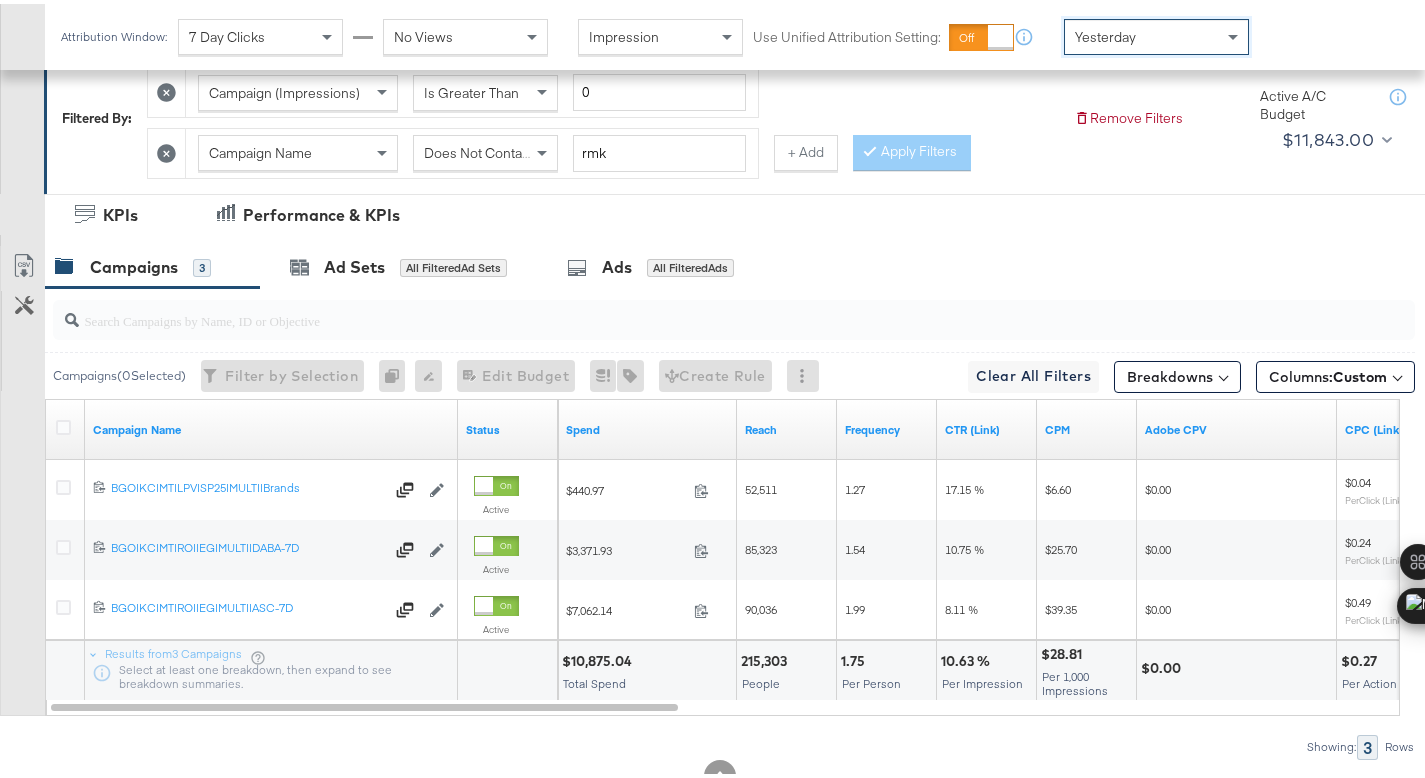 scroll, scrollTop: 361, scrollLeft: 0, axis: vertical 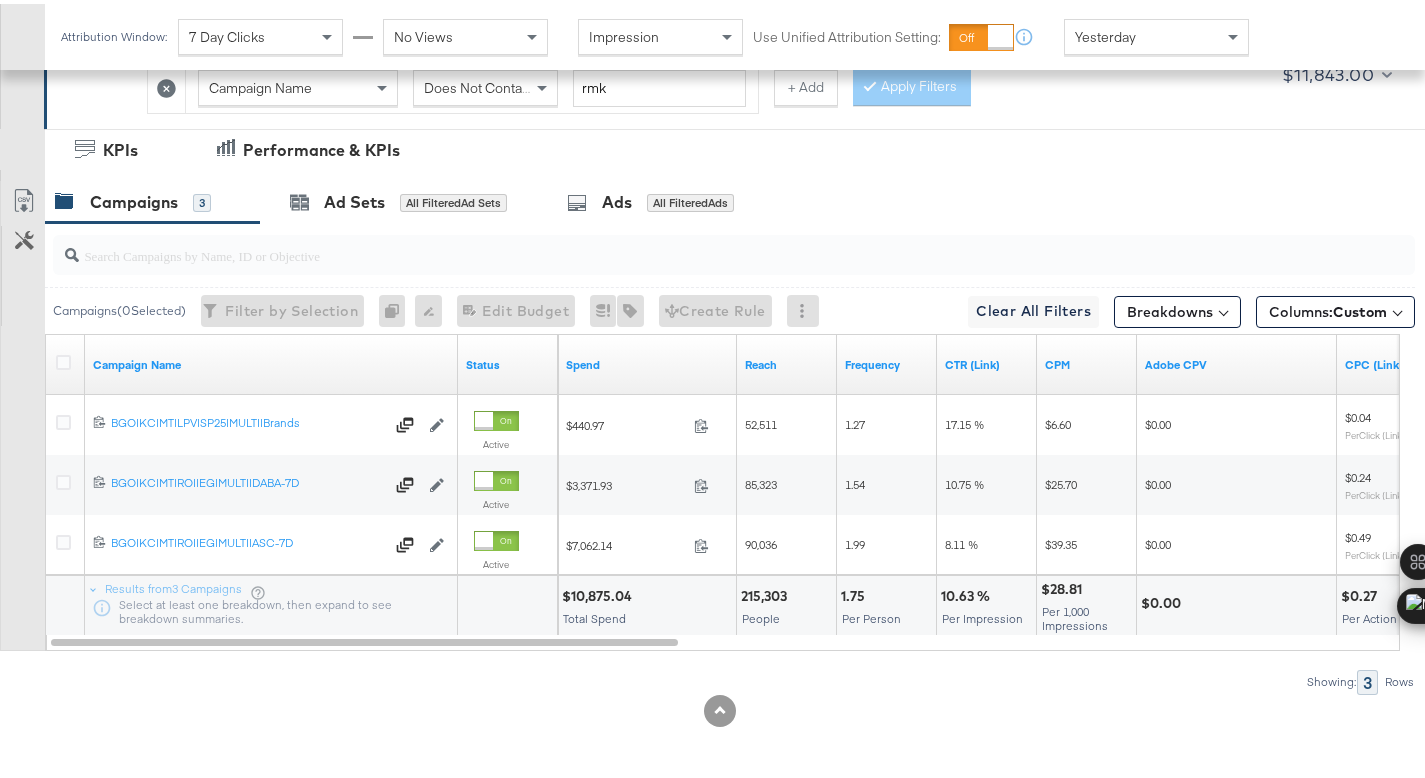 click on "$10,875.04" at bounding box center [600, 592] 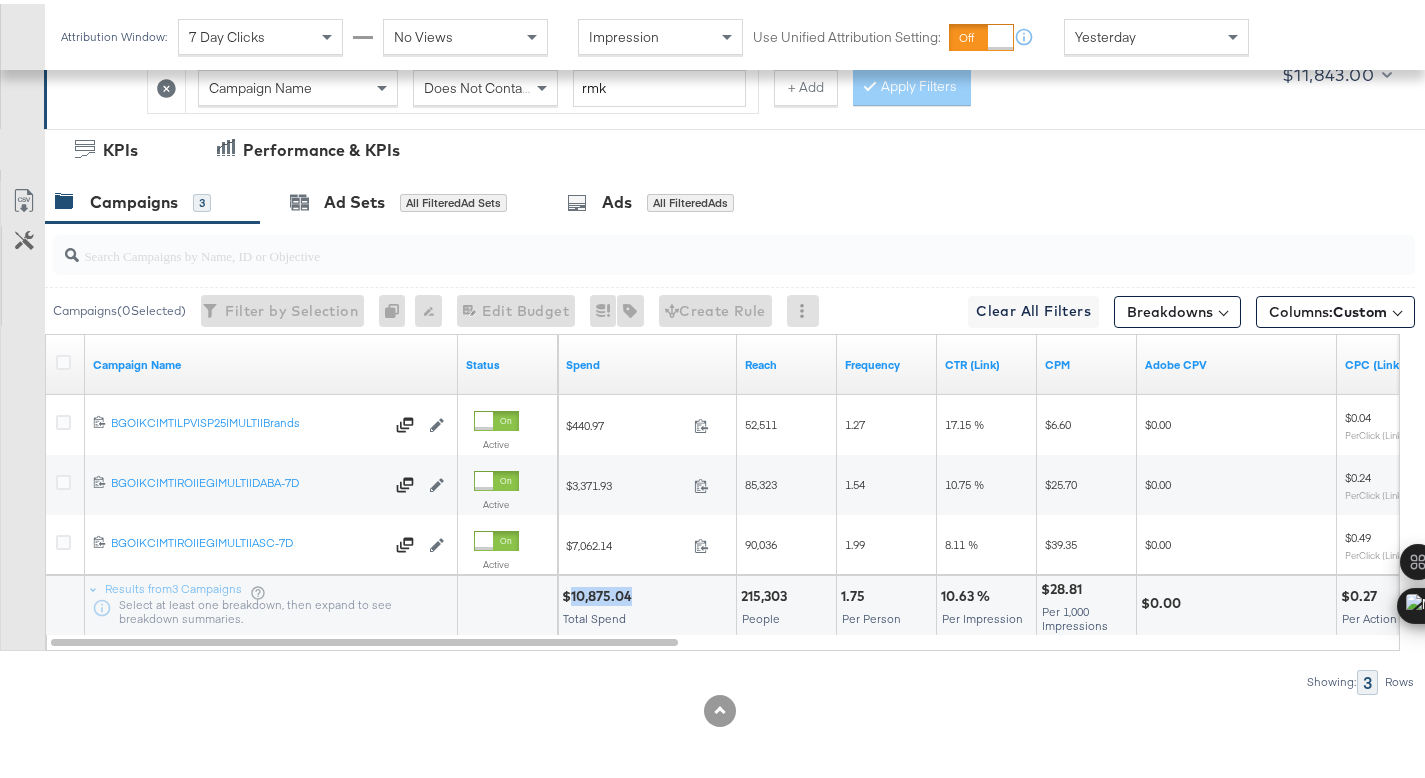 click on "$10,875.04" at bounding box center (600, 592) 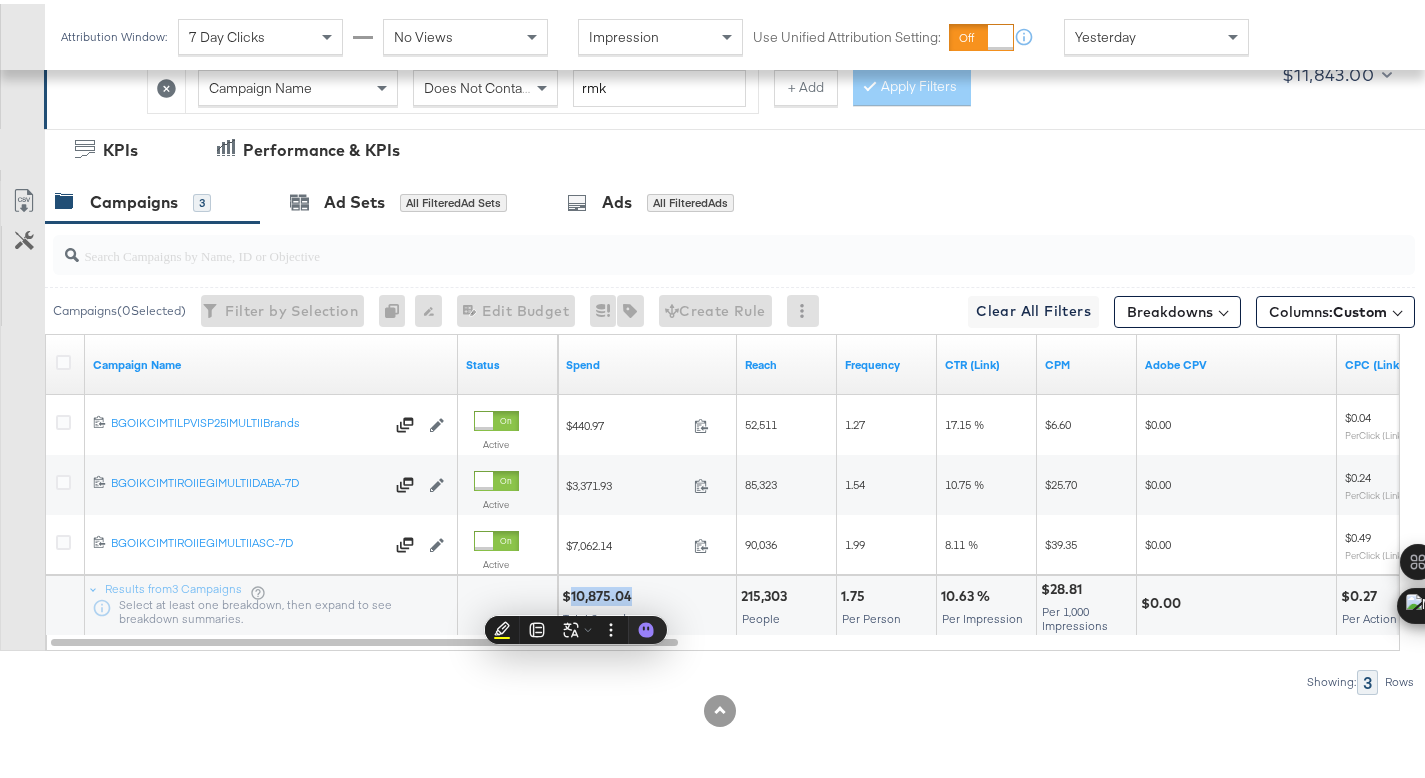 copy on "10,875.04" 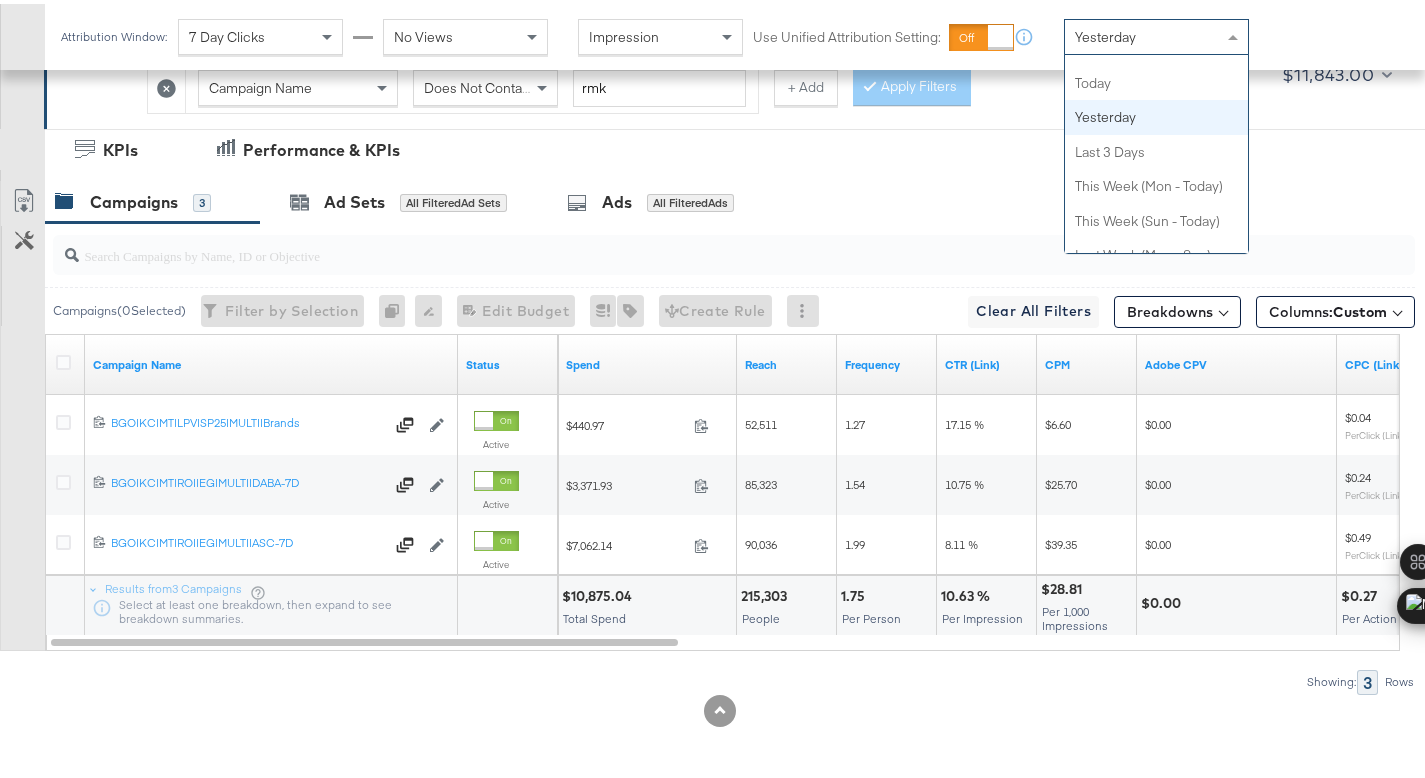 scroll, scrollTop: 23, scrollLeft: 0, axis: vertical 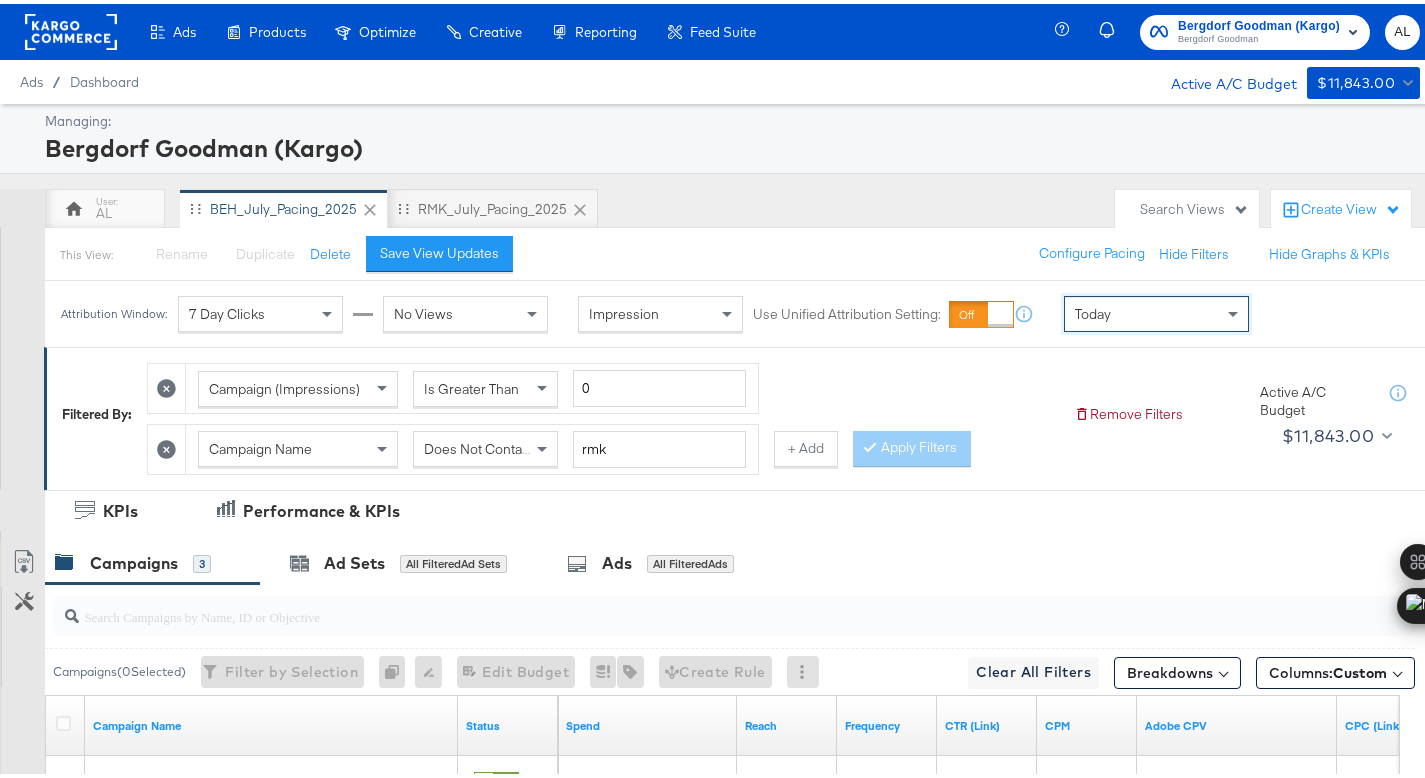 click 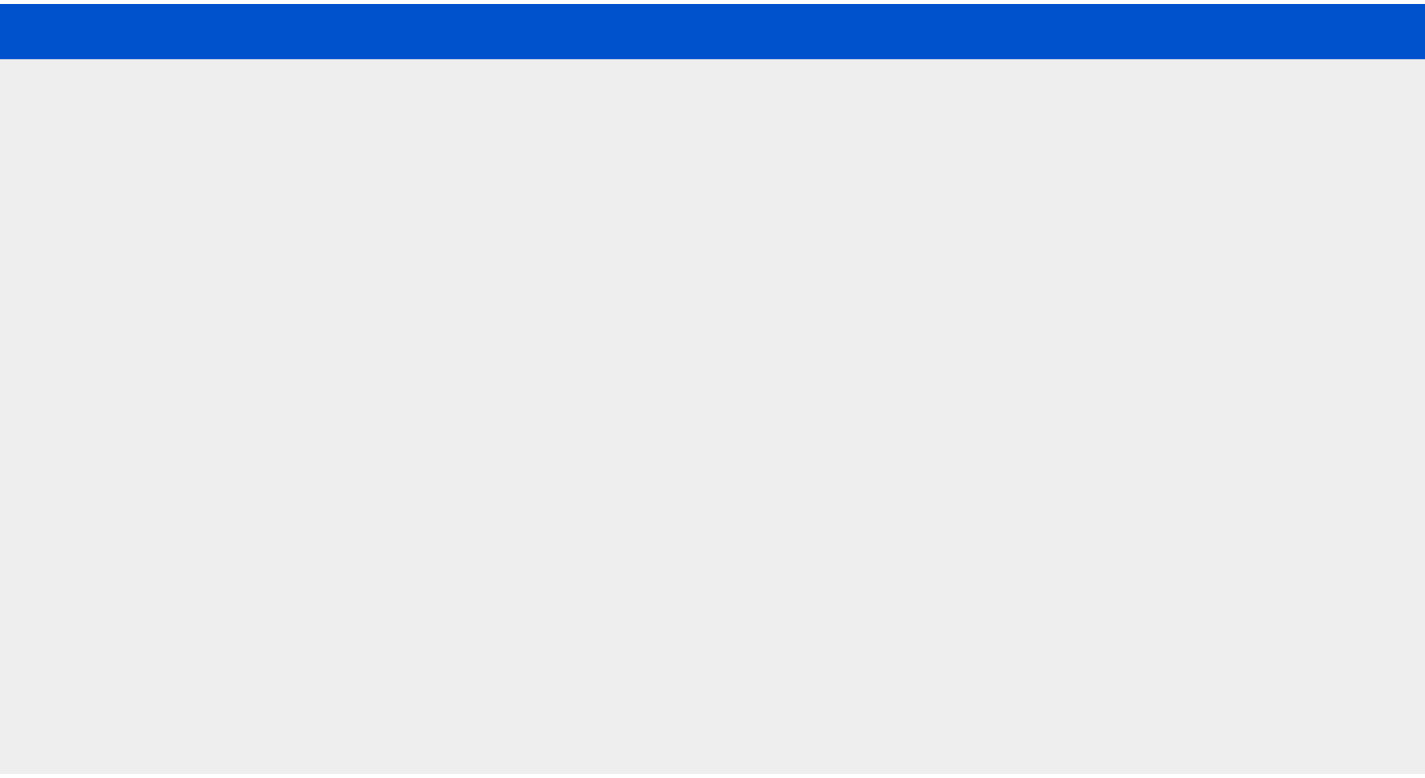 scroll, scrollTop: 0, scrollLeft: 0, axis: both 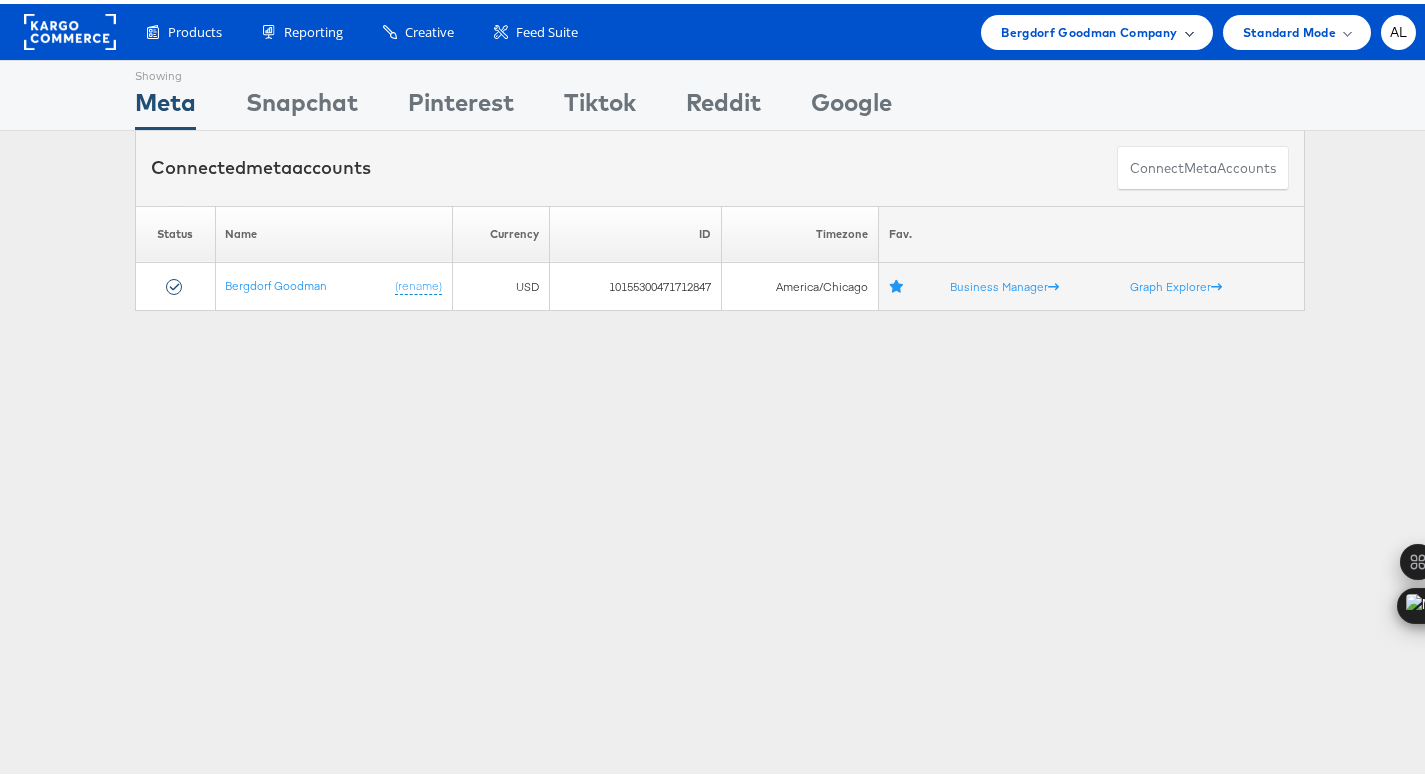 click on "Bergdorf Goodman Company" at bounding box center (1089, 28) 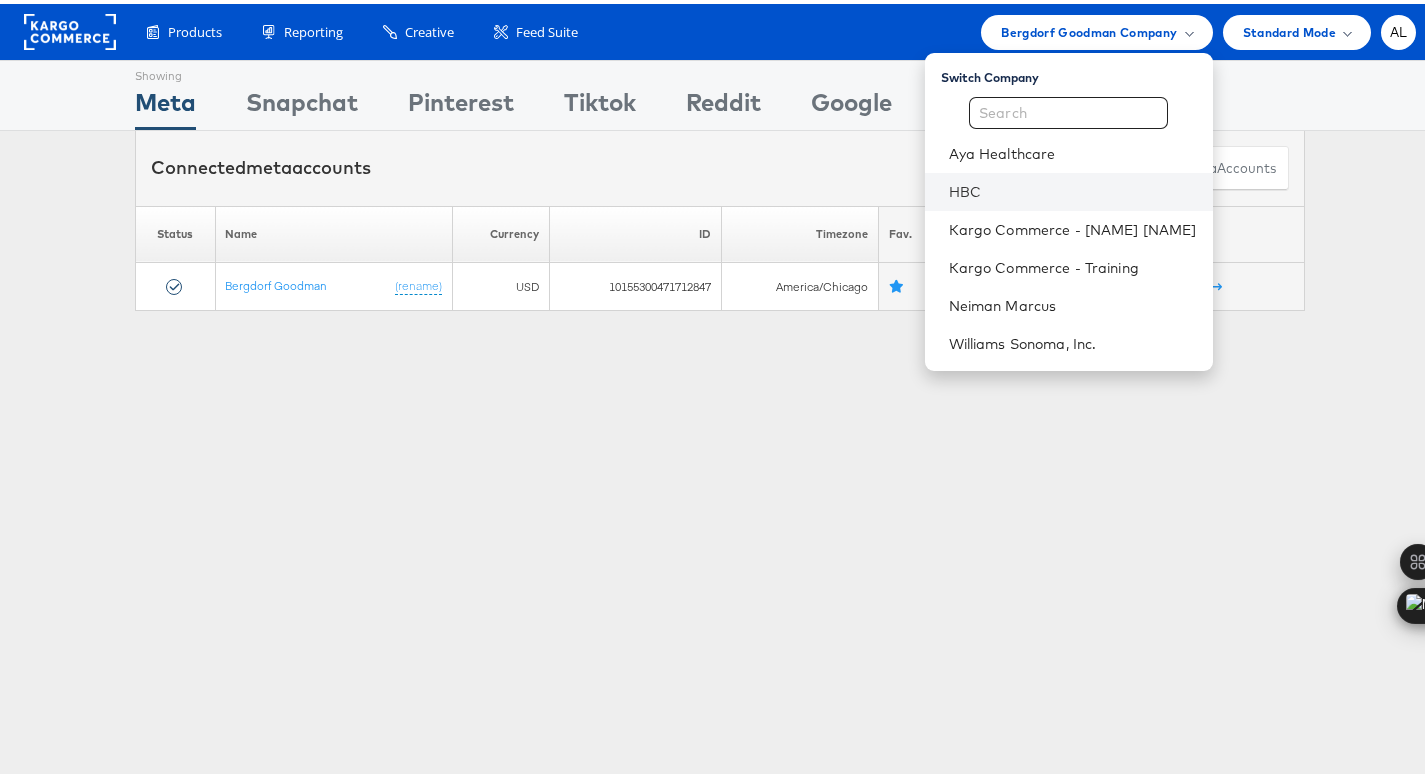 click on "HBC" at bounding box center (1069, 188) 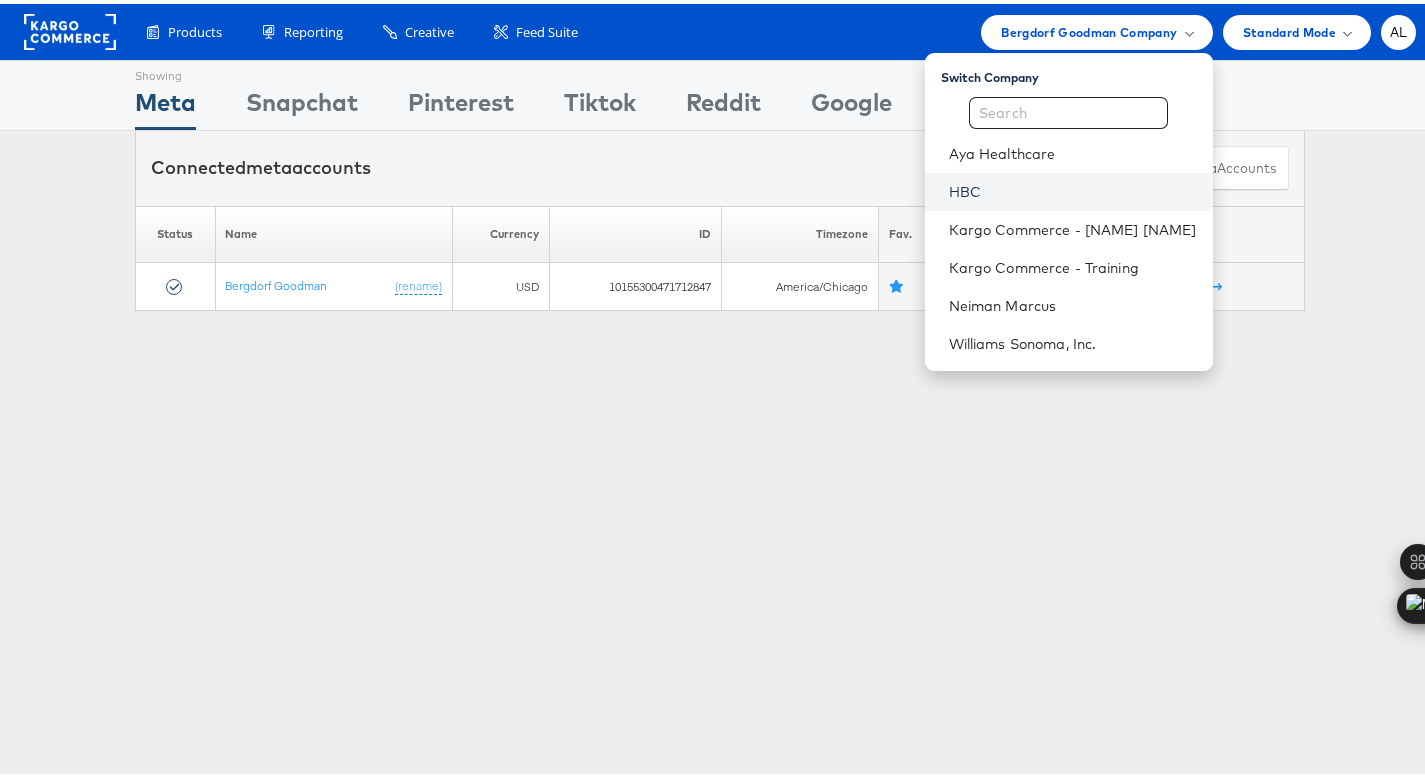 click on "HBC" at bounding box center [1073, 188] 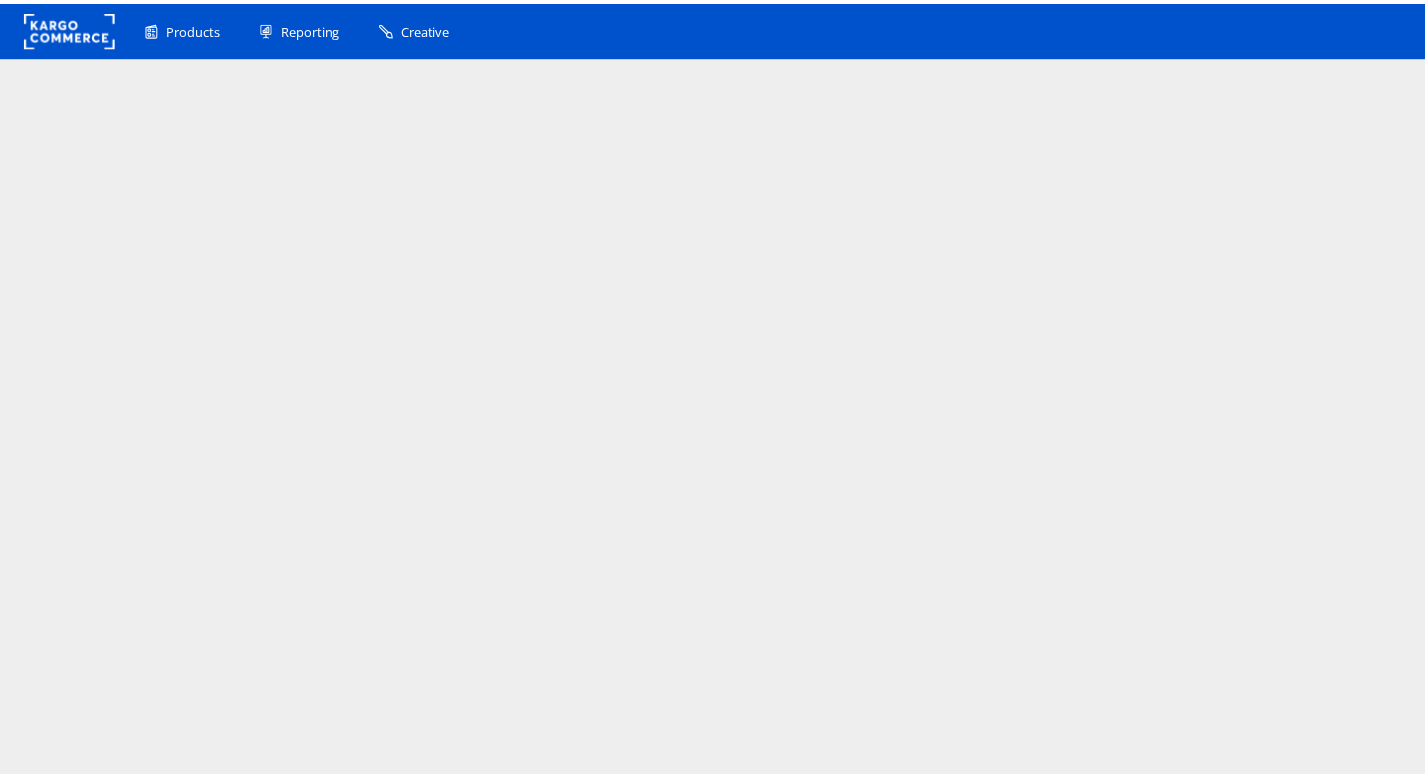 scroll, scrollTop: 0, scrollLeft: 0, axis: both 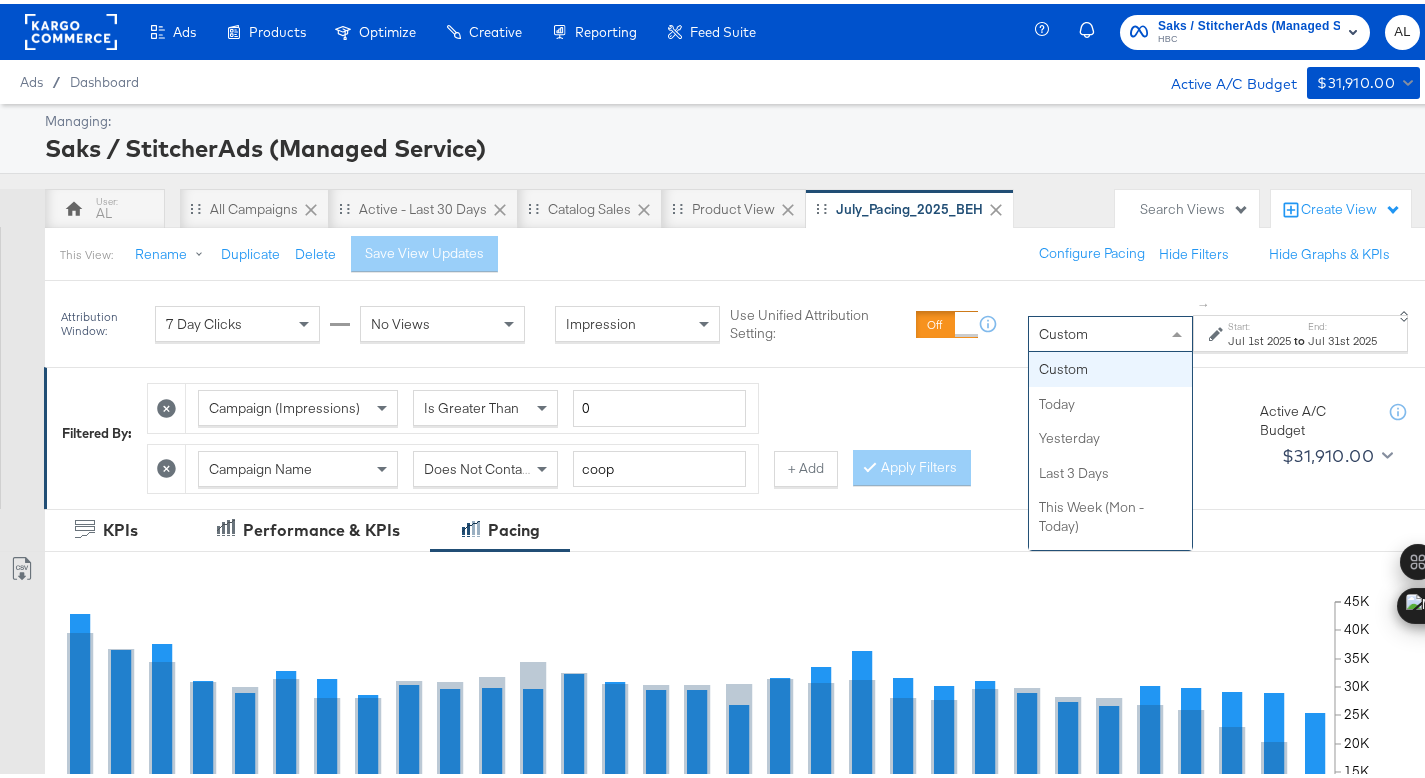 click on "Custom" at bounding box center [1063, 330] 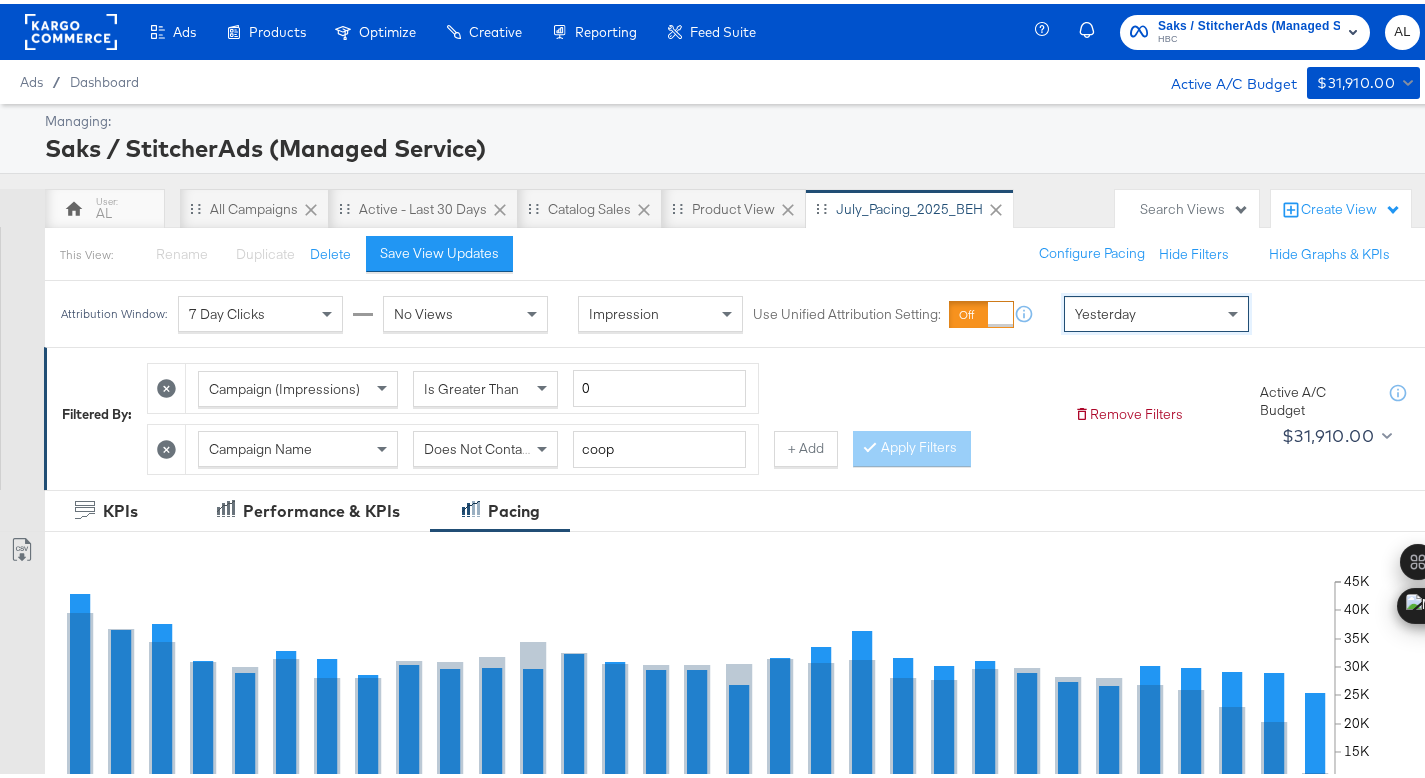 scroll, scrollTop: 718, scrollLeft: 0, axis: vertical 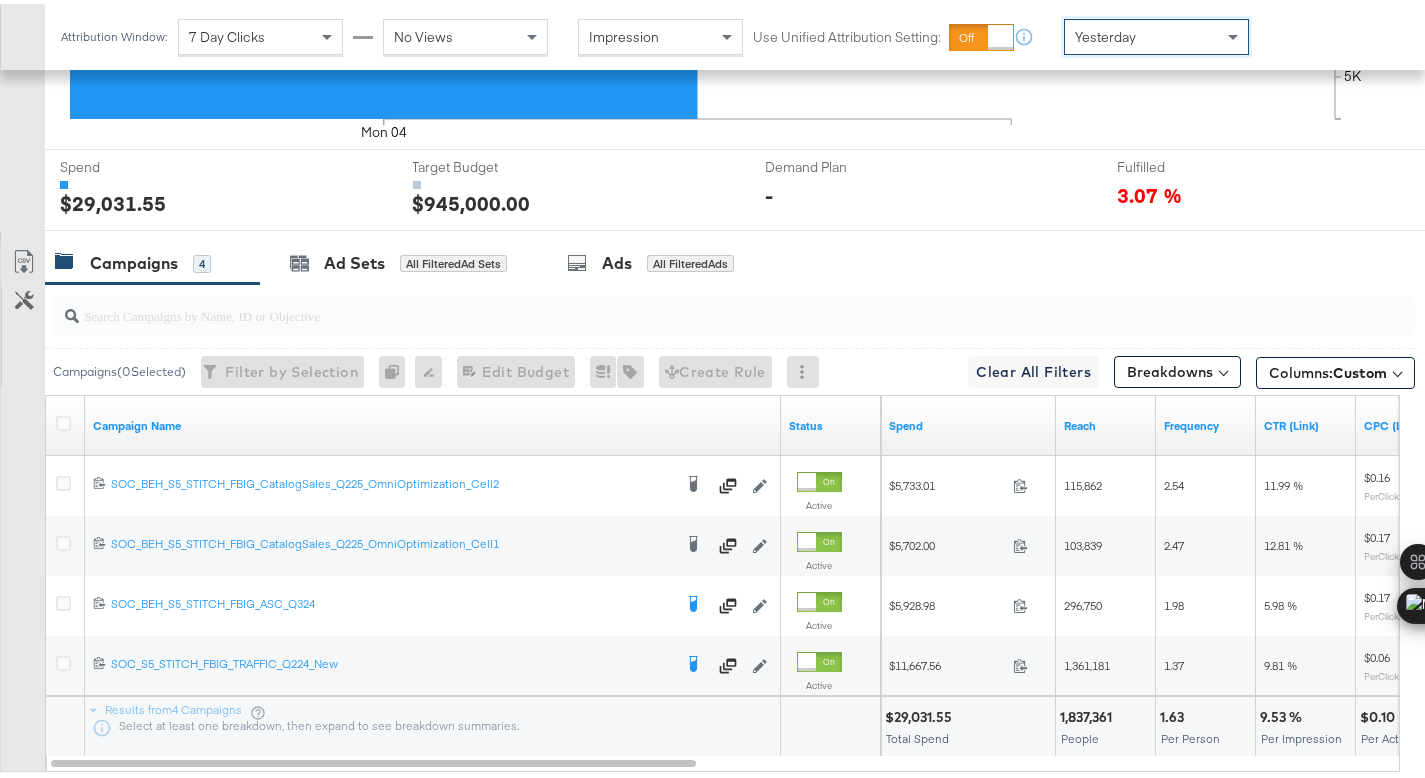 click on "$29,031.55" at bounding box center (921, 713) 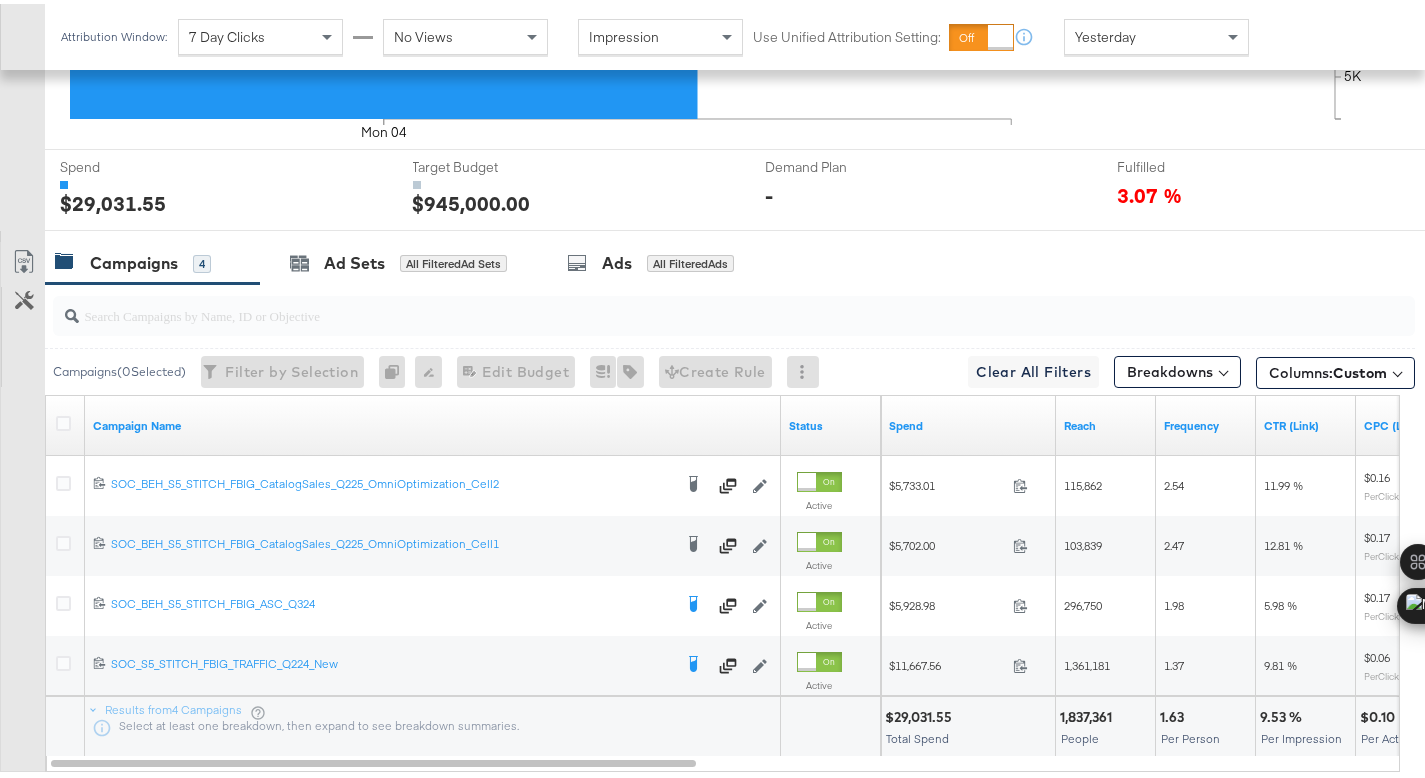 click on "$29,031.55" at bounding box center [921, 713] 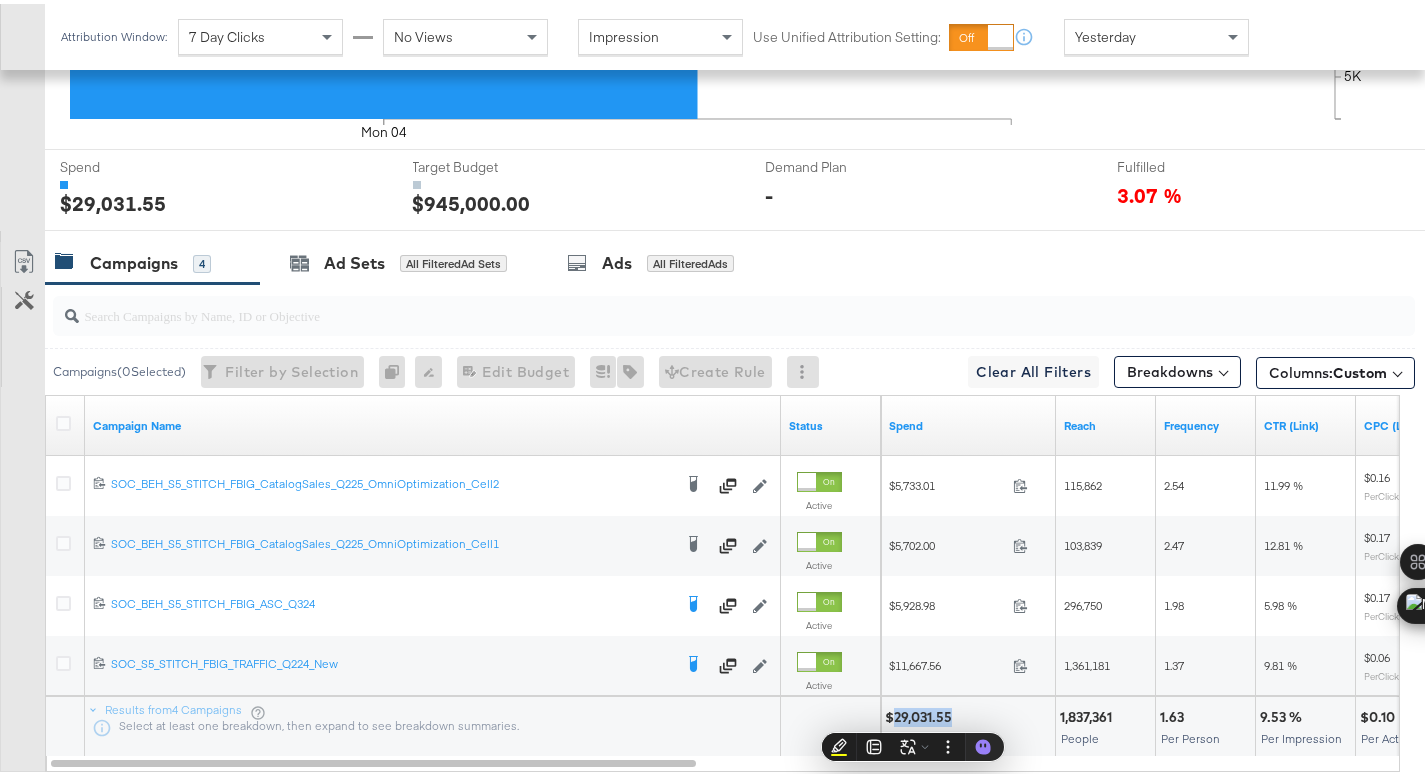 copy on "29,031.55" 